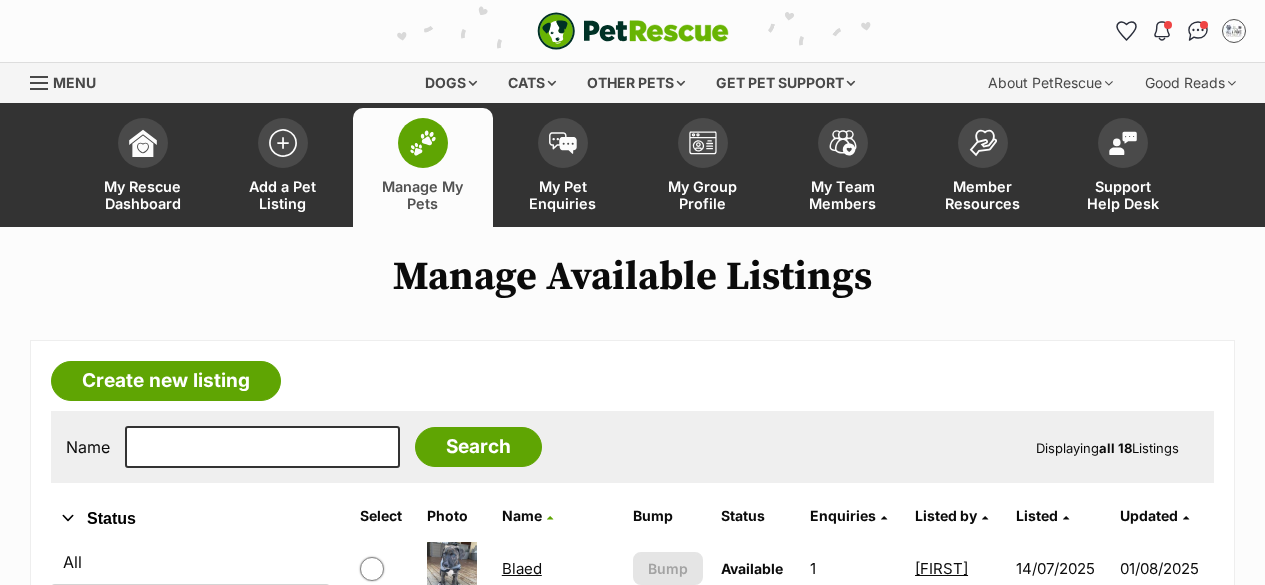 scroll, scrollTop: 1200, scrollLeft: 0, axis: vertical 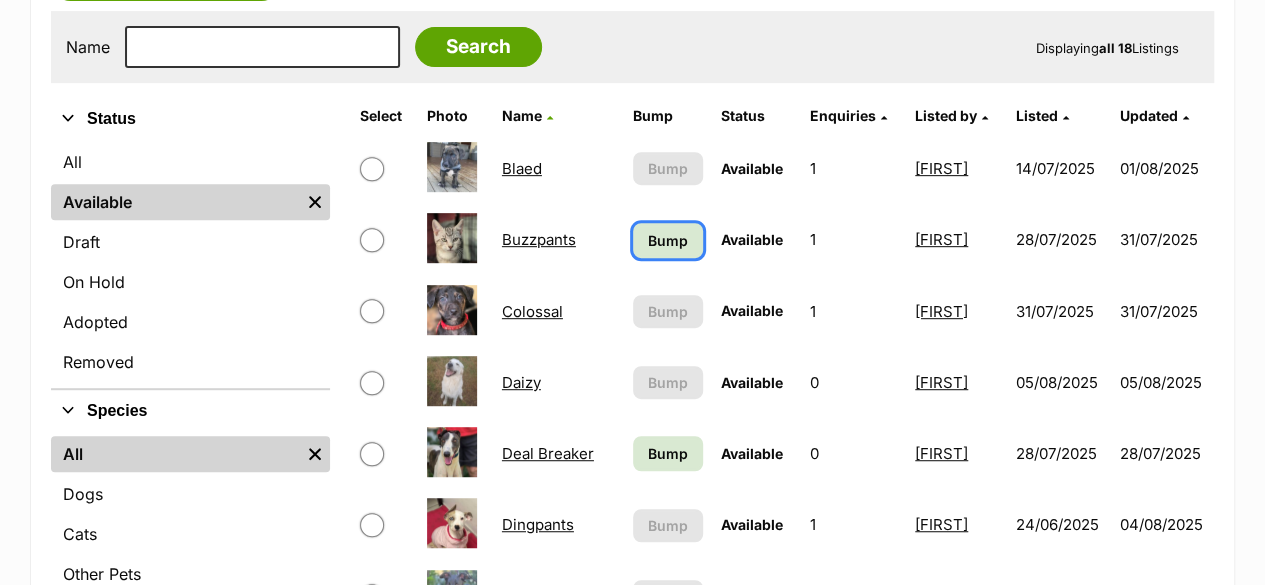 click on "Bump" at bounding box center [668, 240] 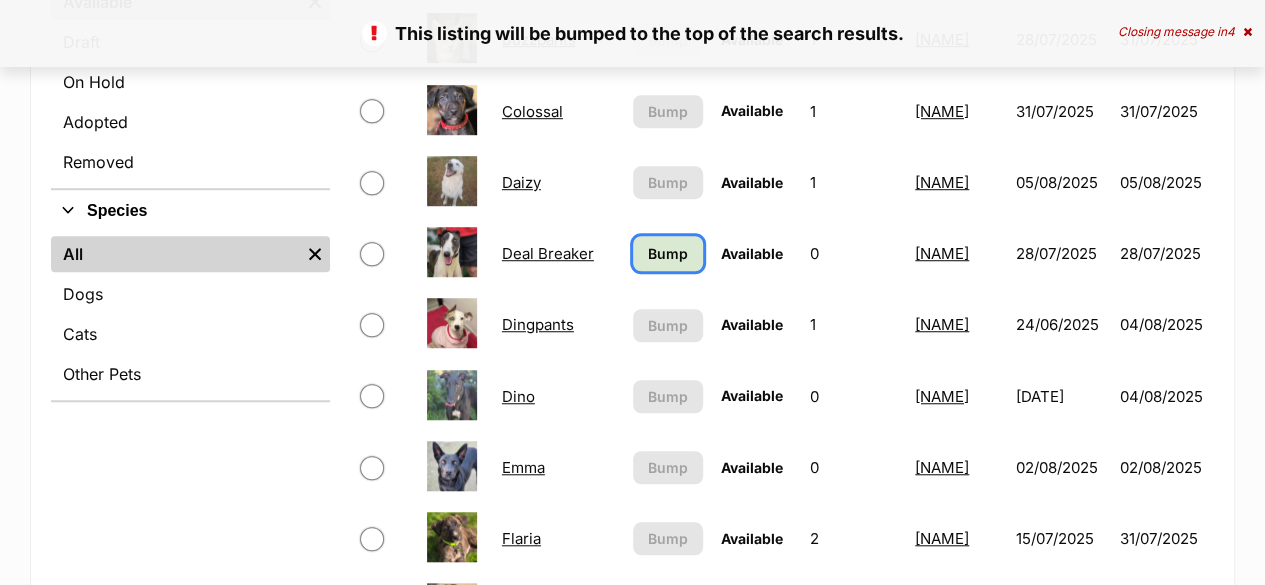 click on "Bump" at bounding box center [668, 253] 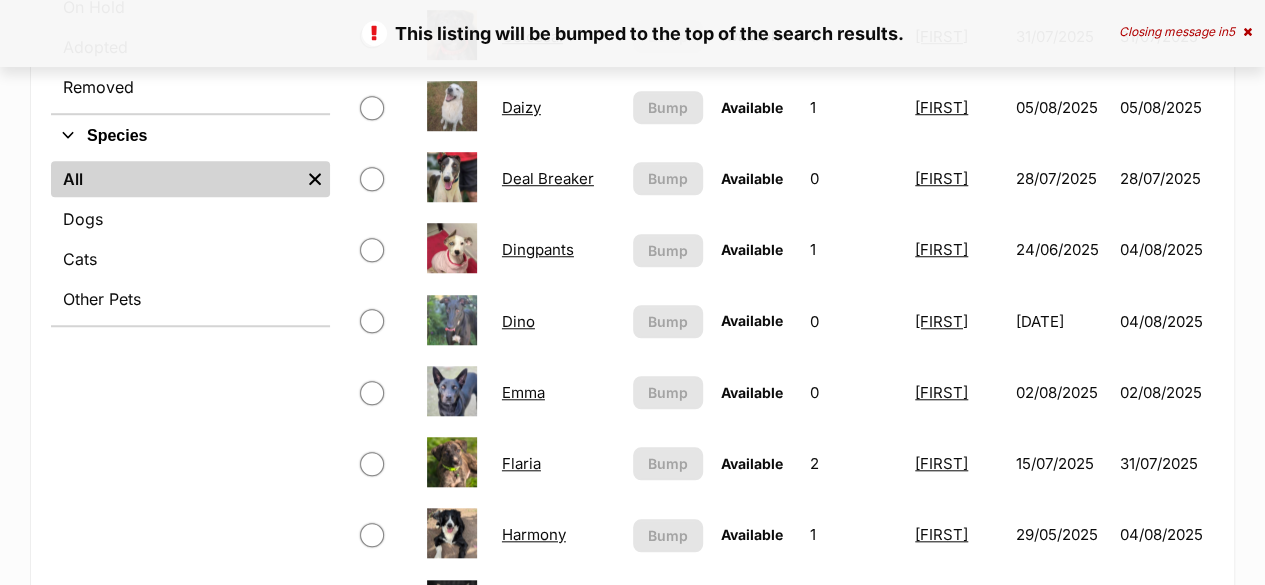 scroll, scrollTop: 0, scrollLeft: 0, axis: both 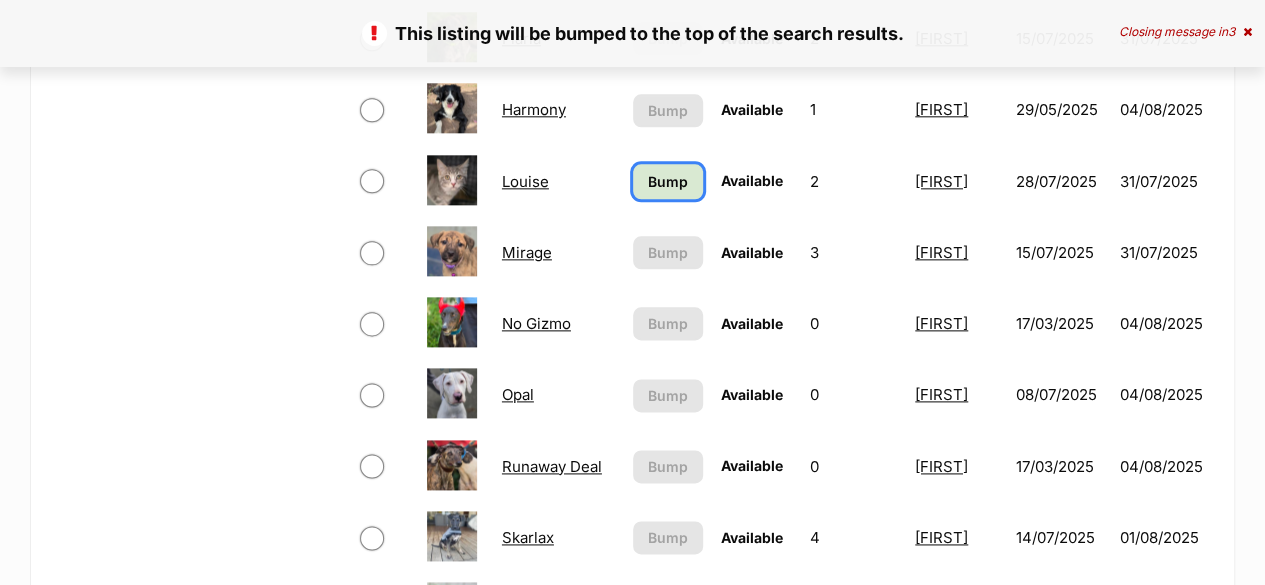 click on "Bump" at bounding box center [668, 181] 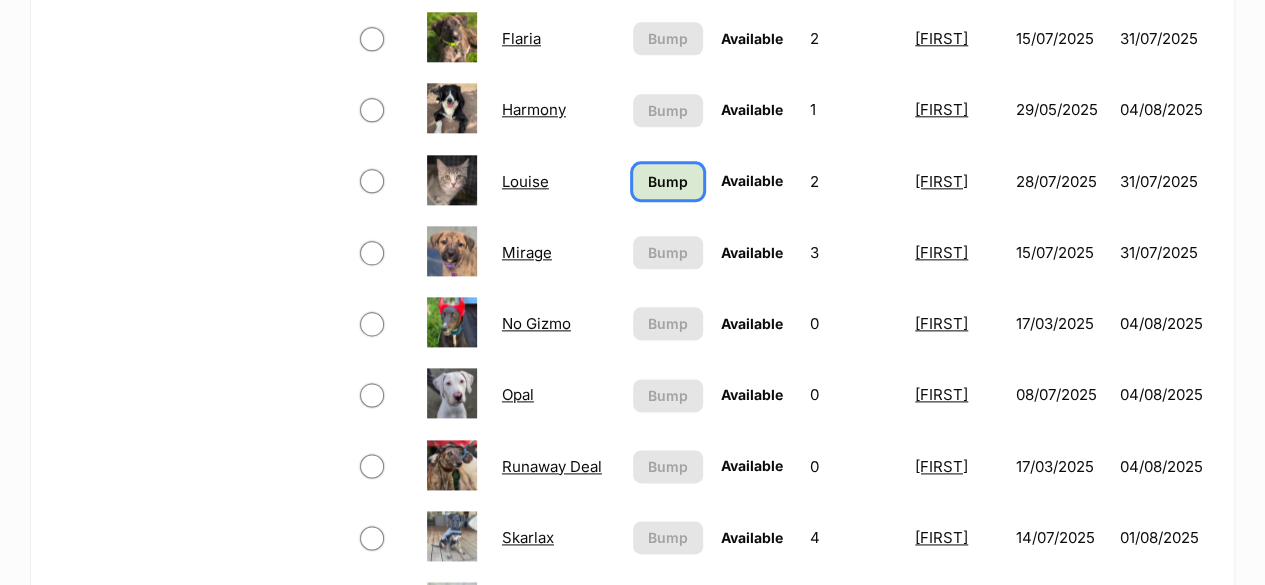 scroll, scrollTop: 1200, scrollLeft: 0, axis: vertical 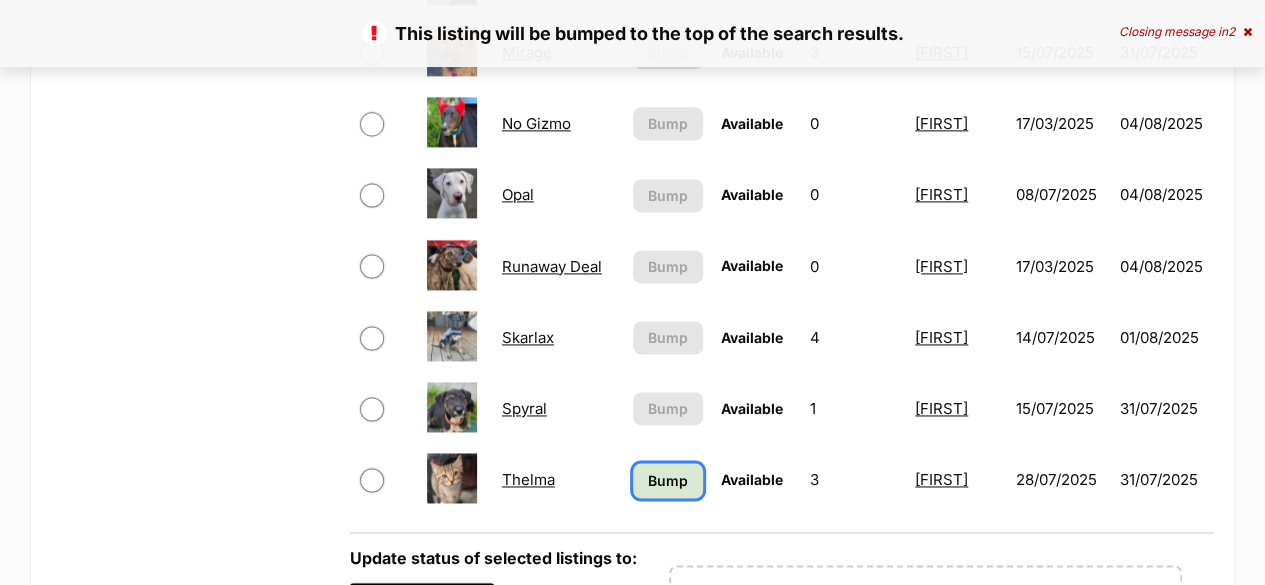 drag, startPoint x: 649, startPoint y: 491, endPoint x: 590, endPoint y: 417, distance: 94.641426 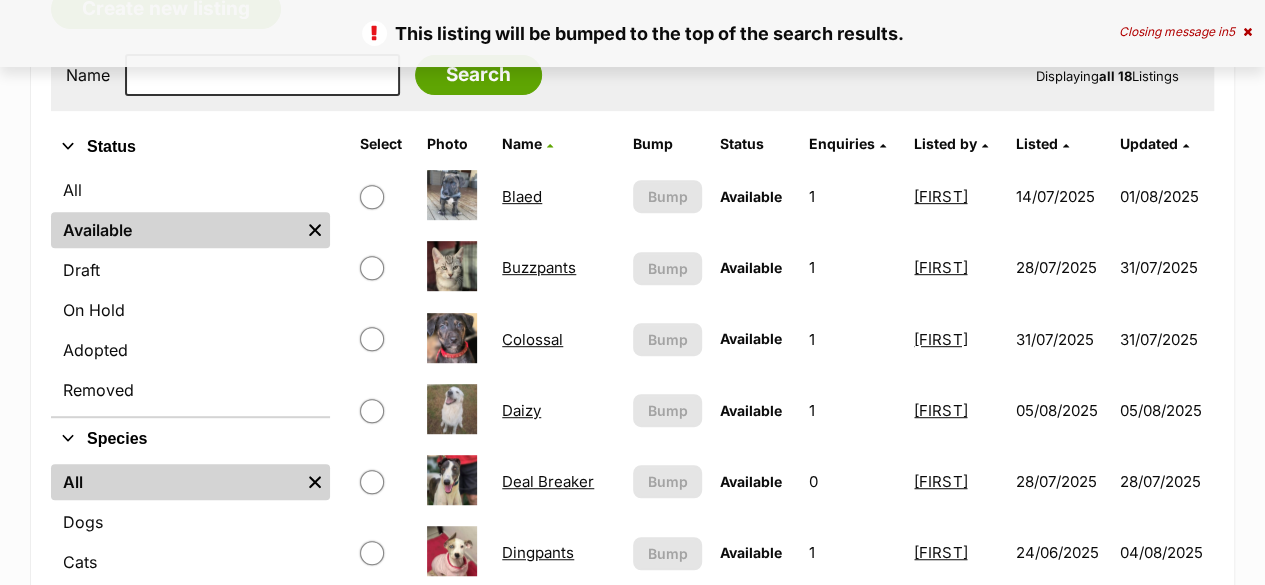 scroll, scrollTop: 0, scrollLeft: 0, axis: both 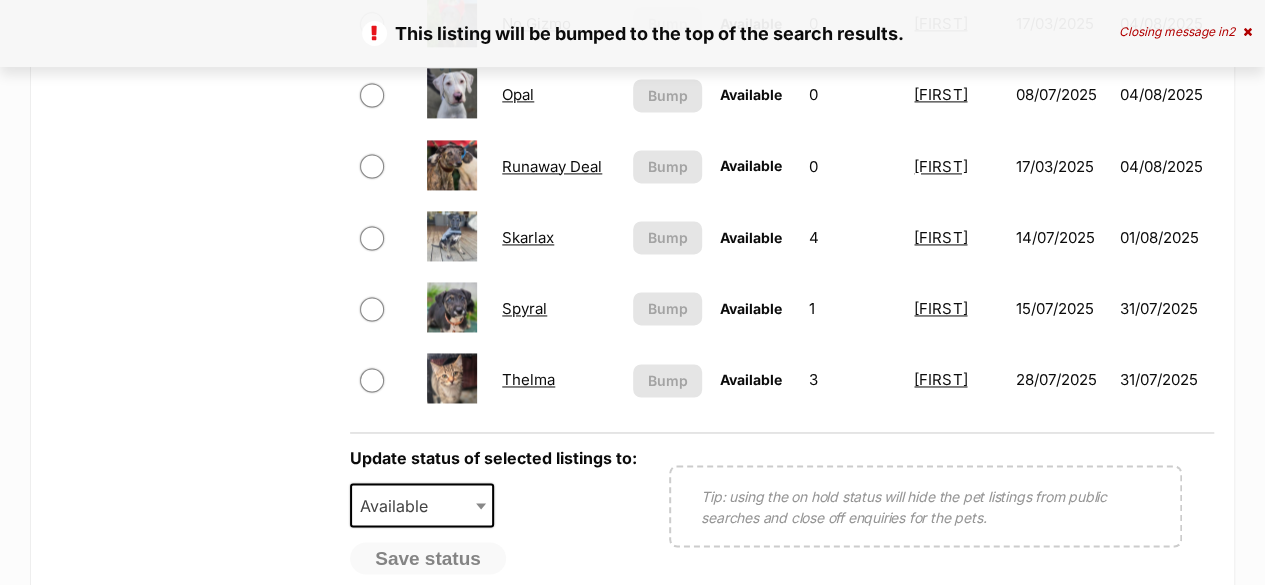 click on "Skarlax" at bounding box center (528, 237) 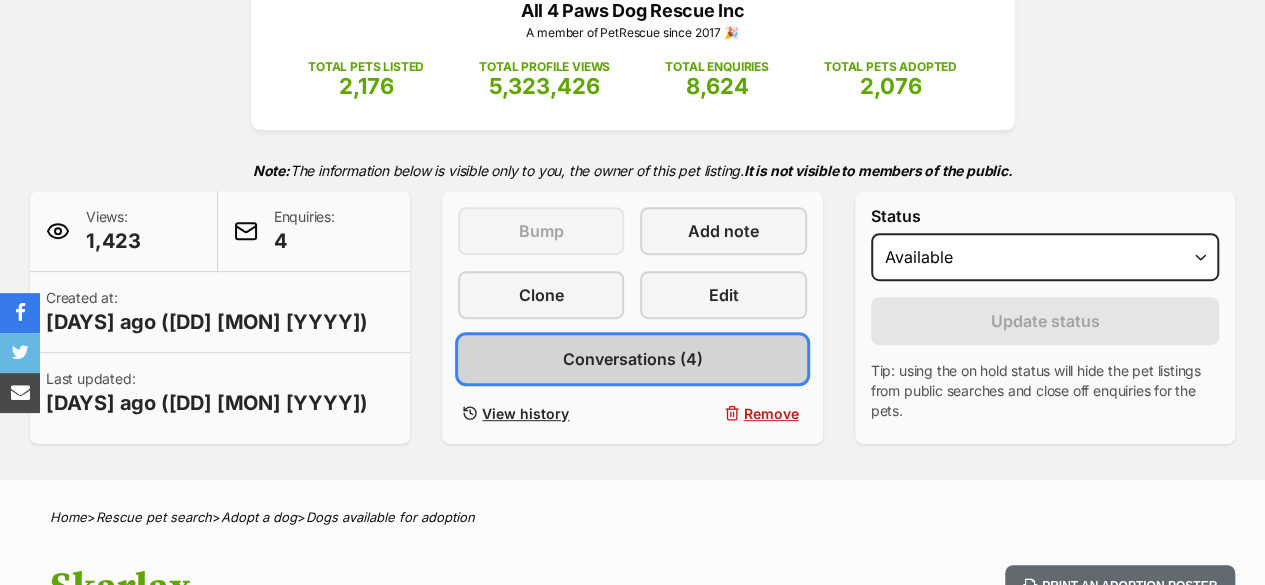 scroll, scrollTop: 300, scrollLeft: 0, axis: vertical 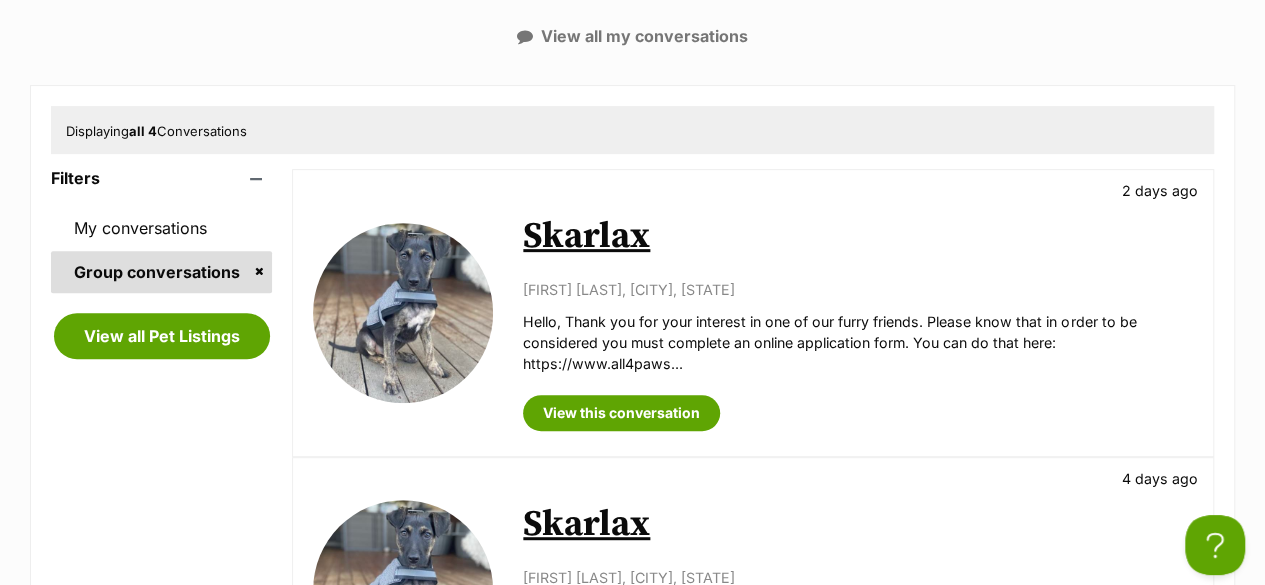 click on "Skarlax" at bounding box center (586, 236) 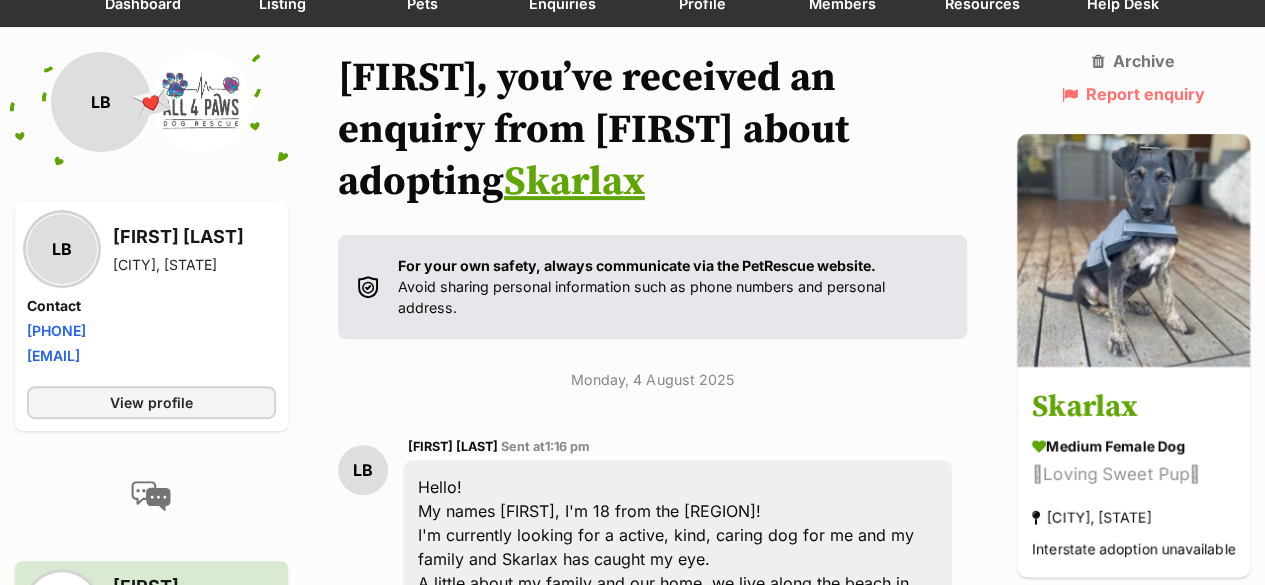 scroll, scrollTop: 200, scrollLeft: 0, axis: vertical 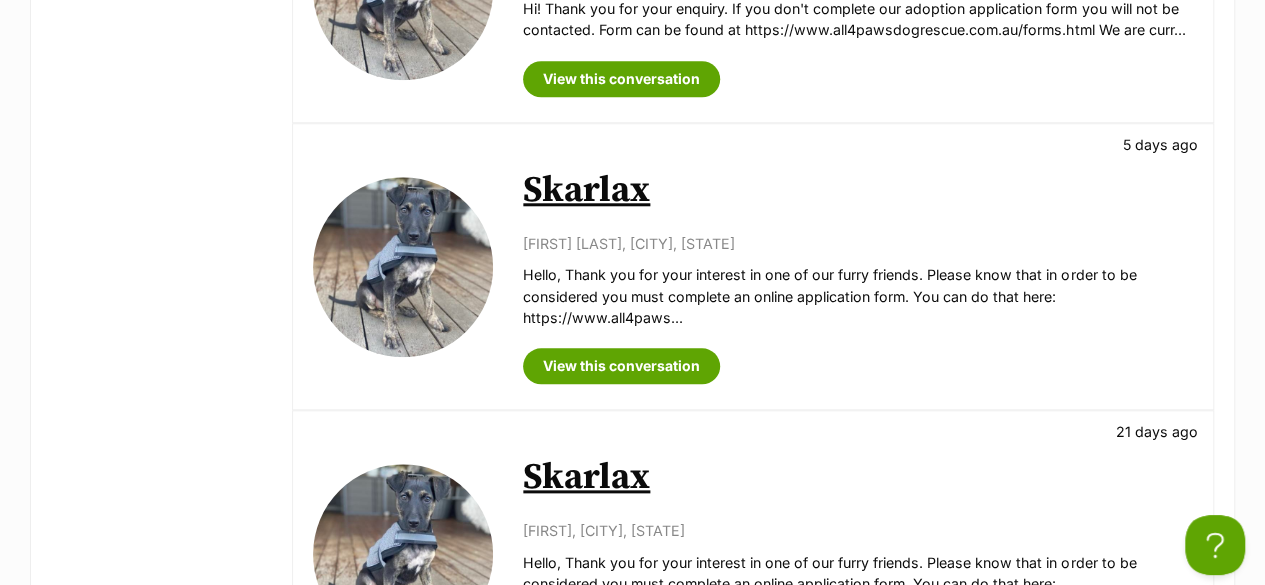 click on "Skarlax" at bounding box center [586, 190] 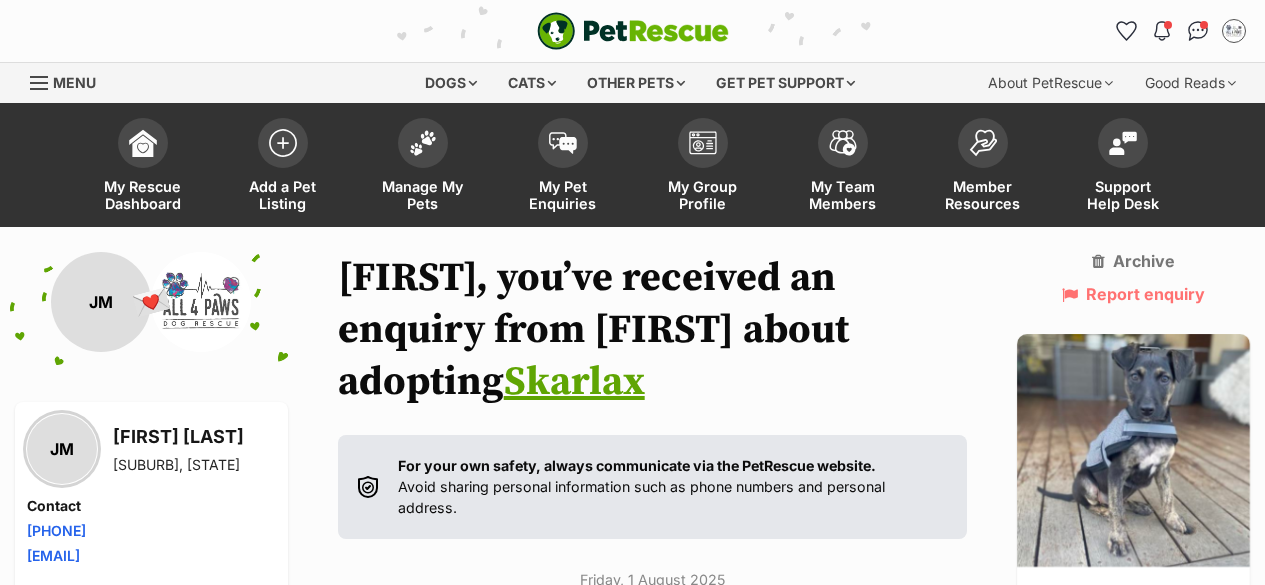 scroll, scrollTop: 300, scrollLeft: 0, axis: vertical 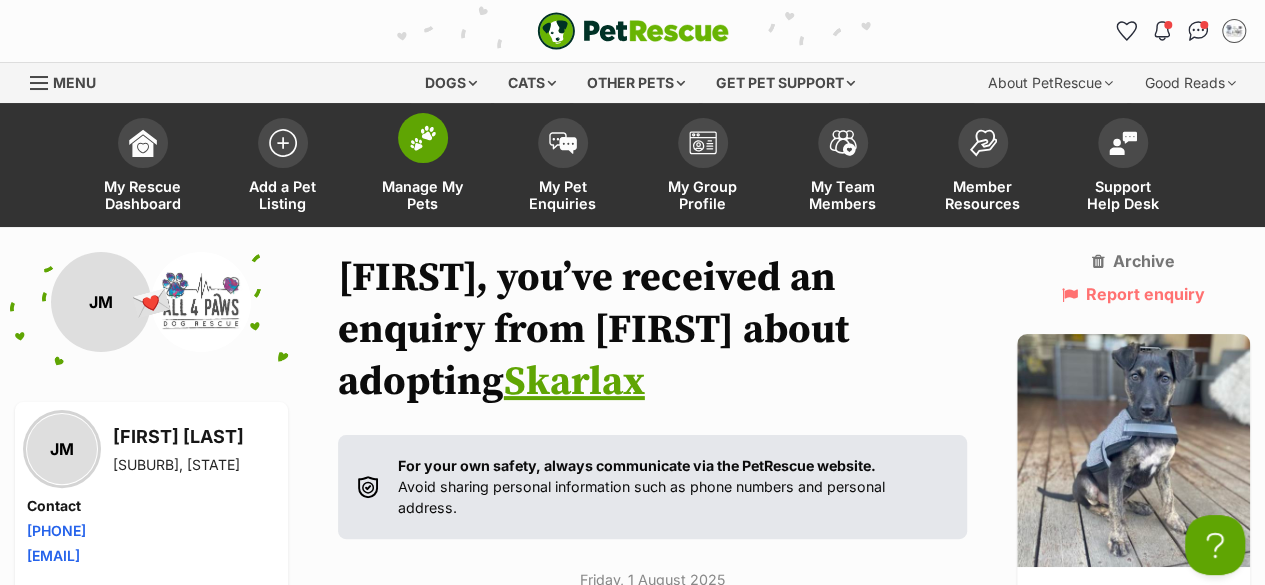 click on "Manage My Pets" at bounding box center (423, 167) 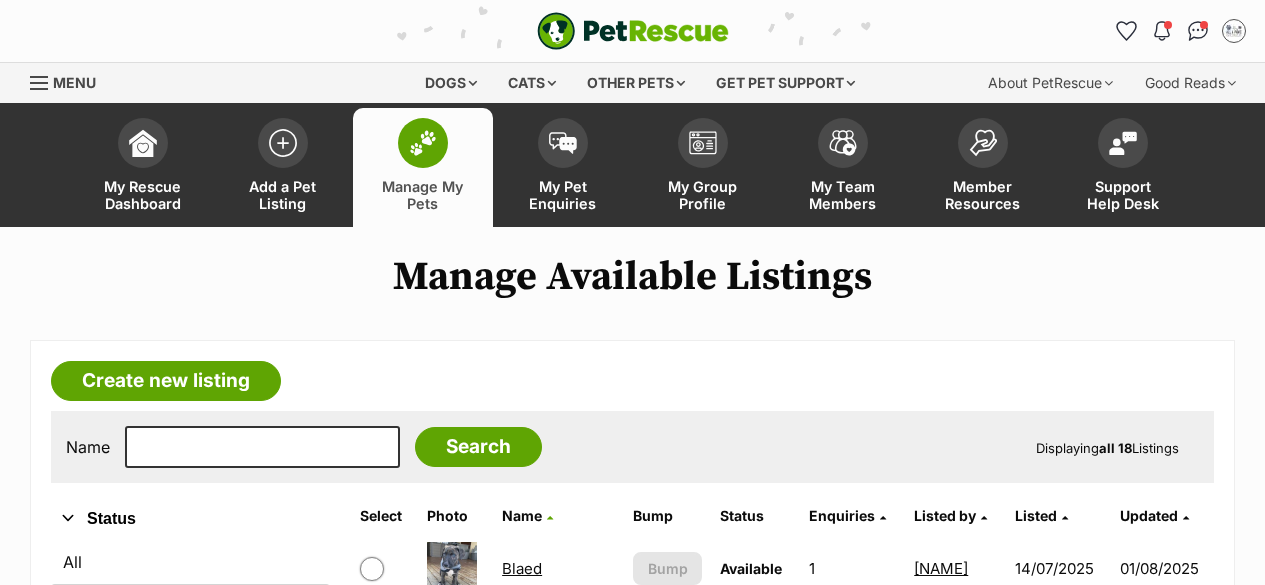 scroll, scrollTop: 300, scrollLeft: 0, axis: vertical 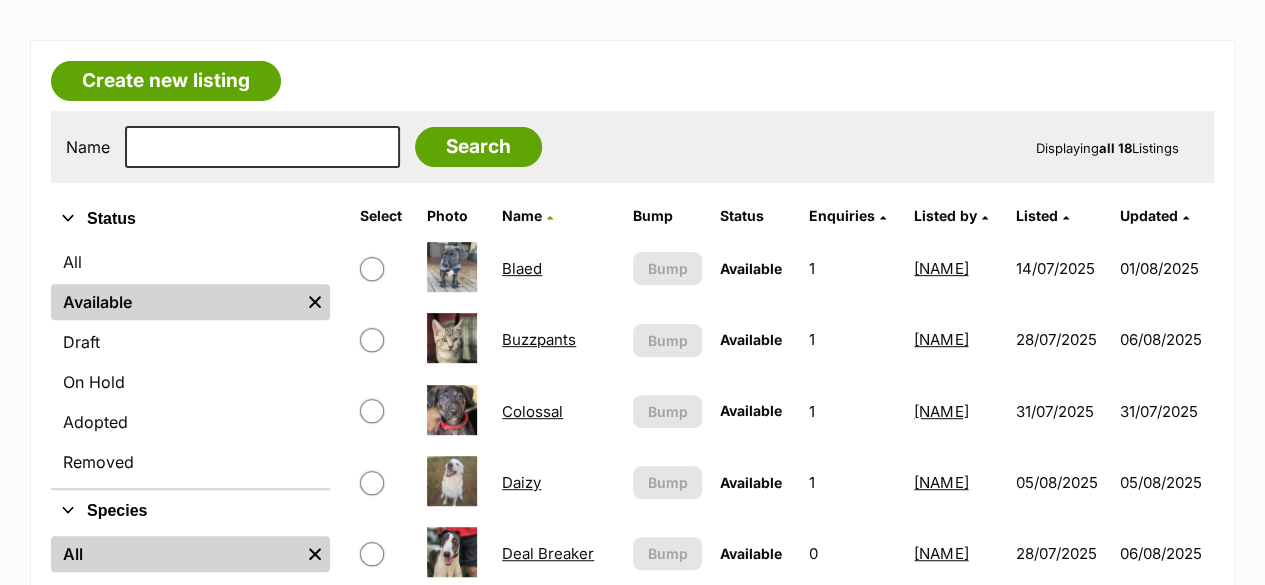 click on "Blaed" at bounding box center [522, 268] 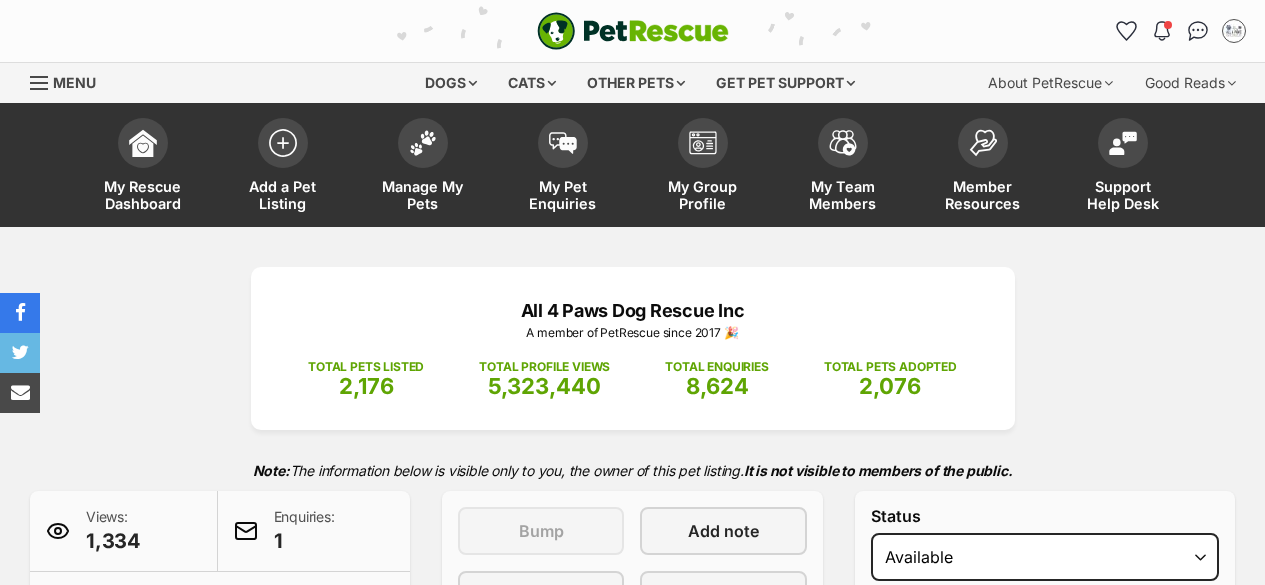 scroll, scrollTop: 300, scrollLeft: 0, axis: vertical 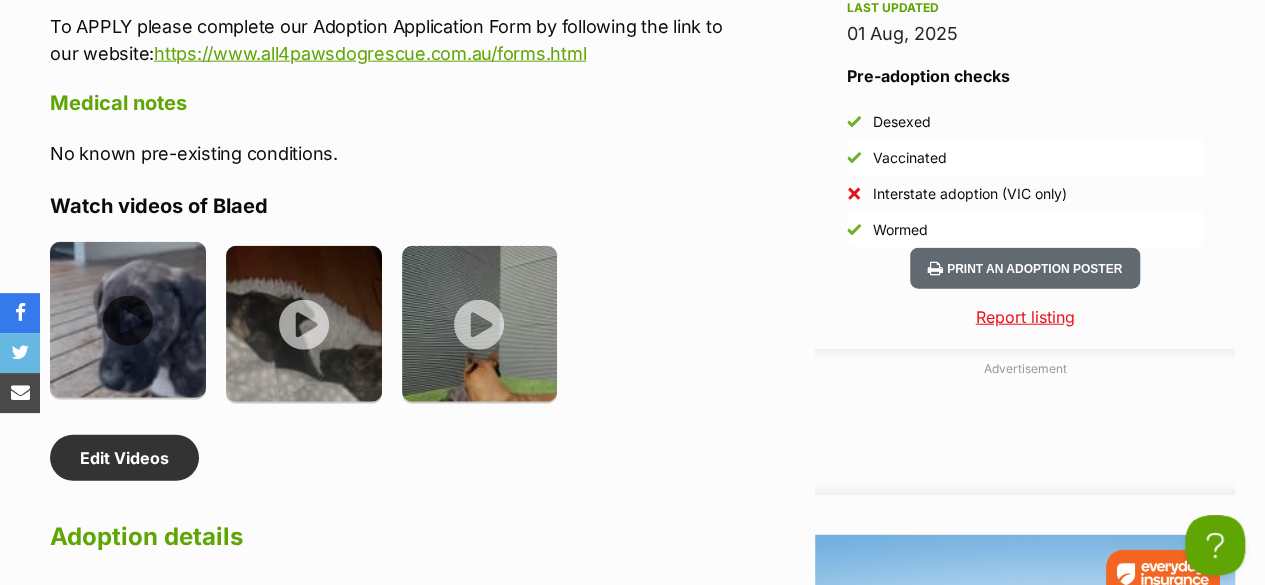 click at bounding box center [128, 320] 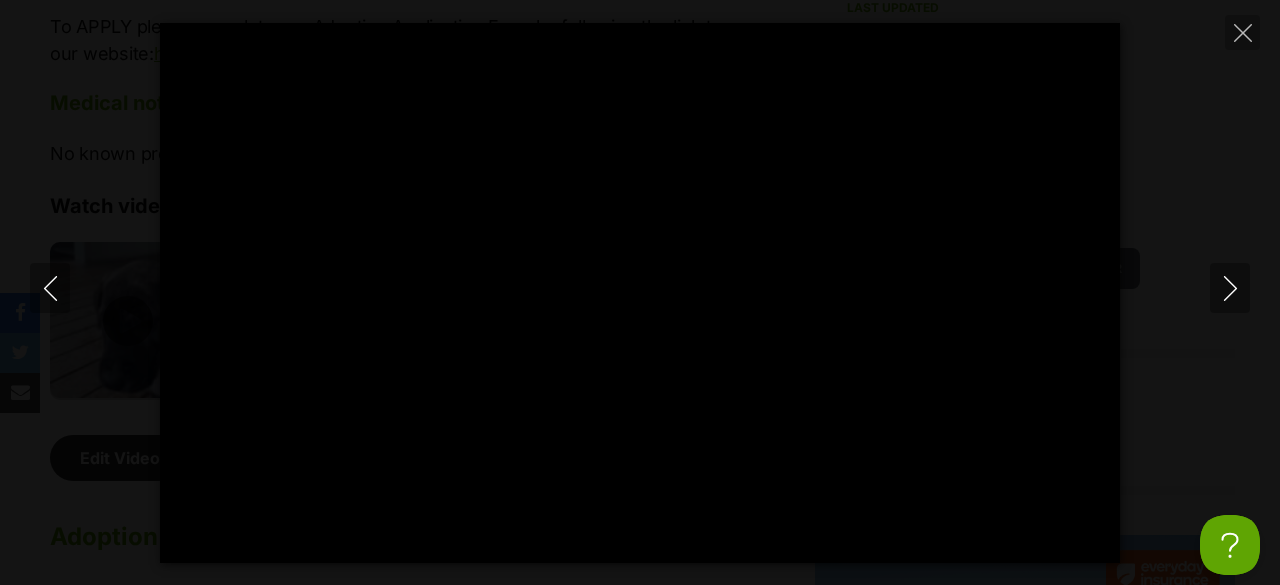 scroll, scrollTop: 0, scrollLeft: 0, axis: both 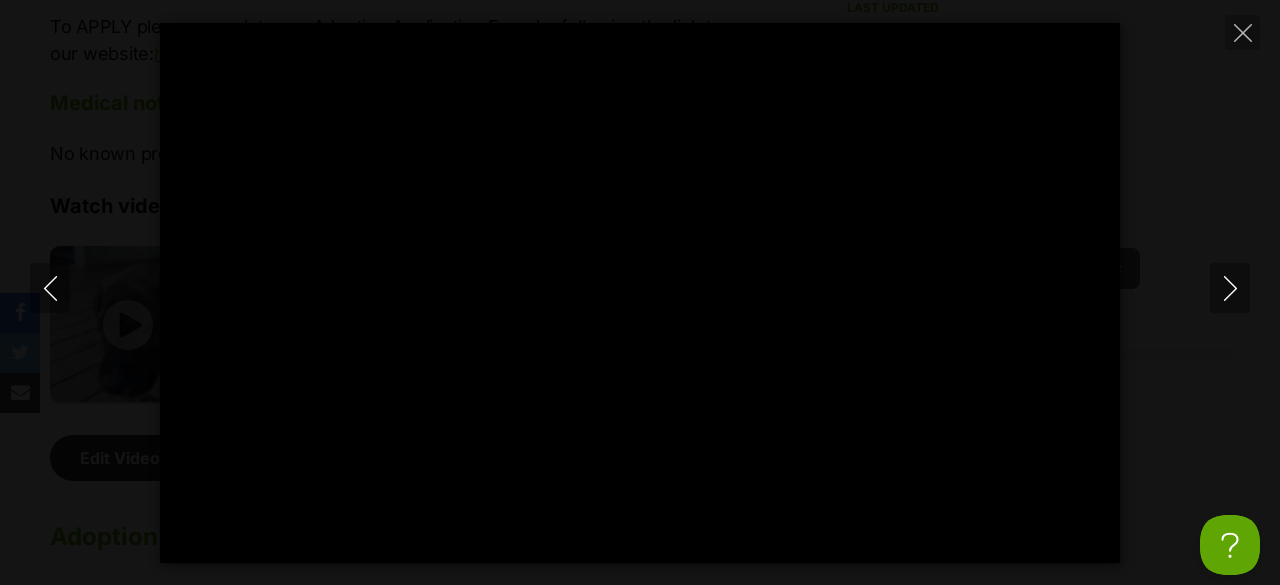 type on "100" 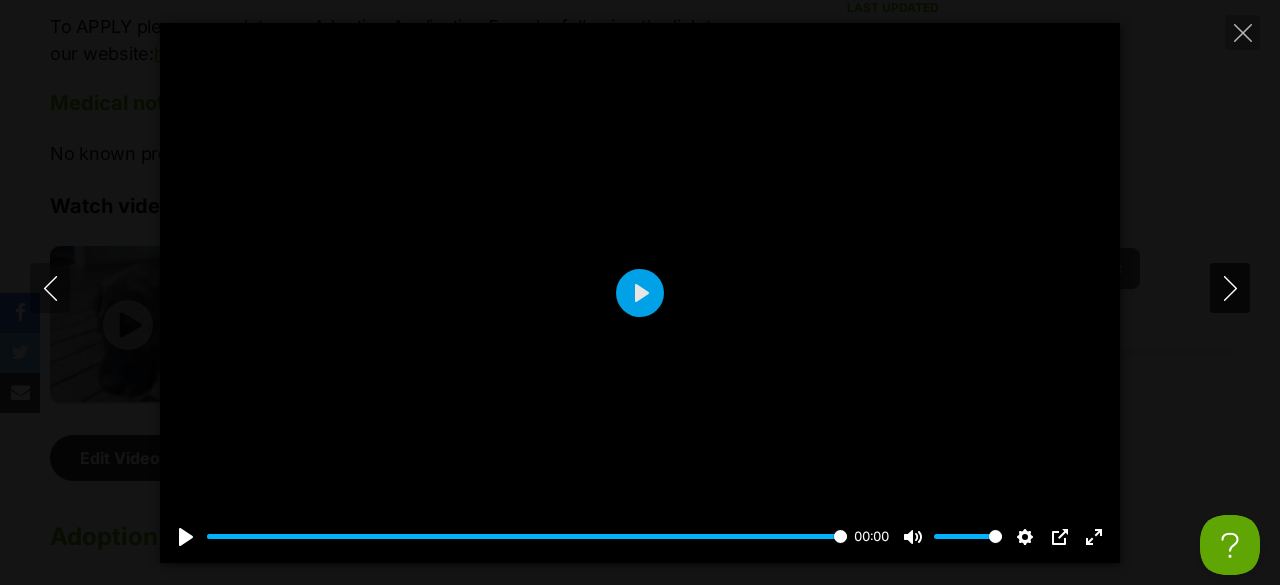 click 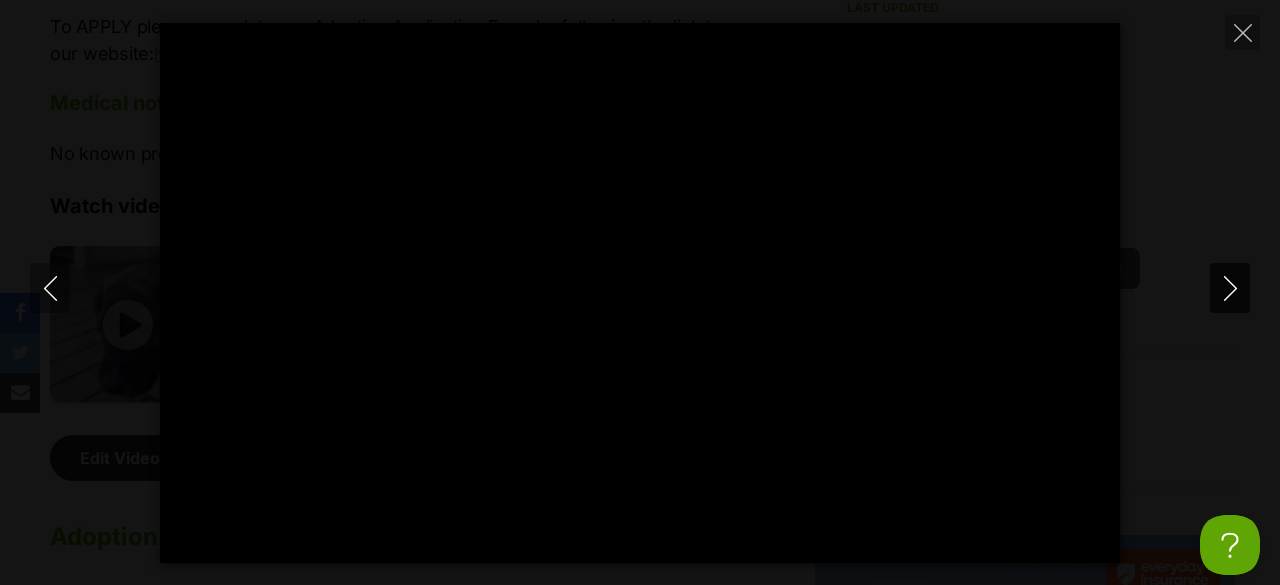 scroll, scrollTop: 0, scrollLeft: 0, axis: both 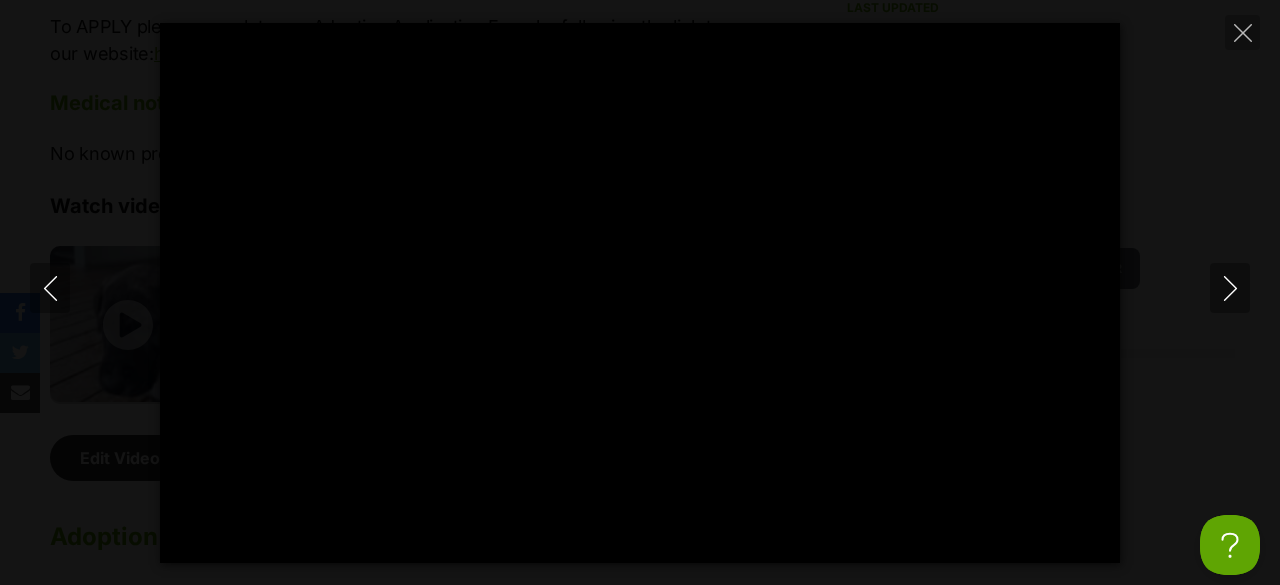 type on "100" 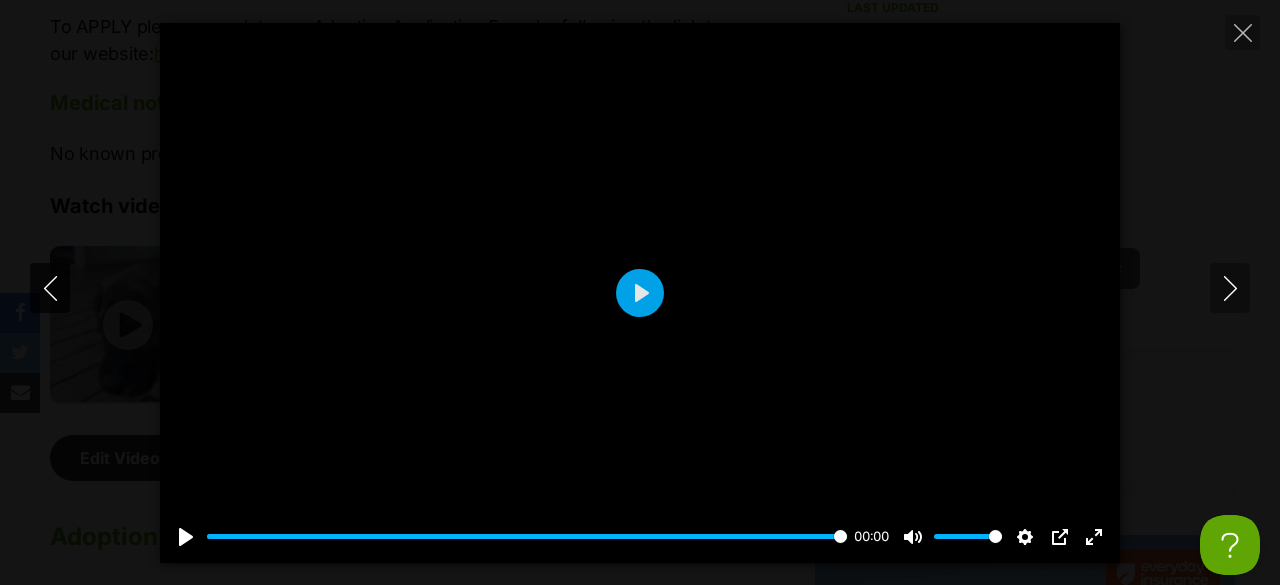 click 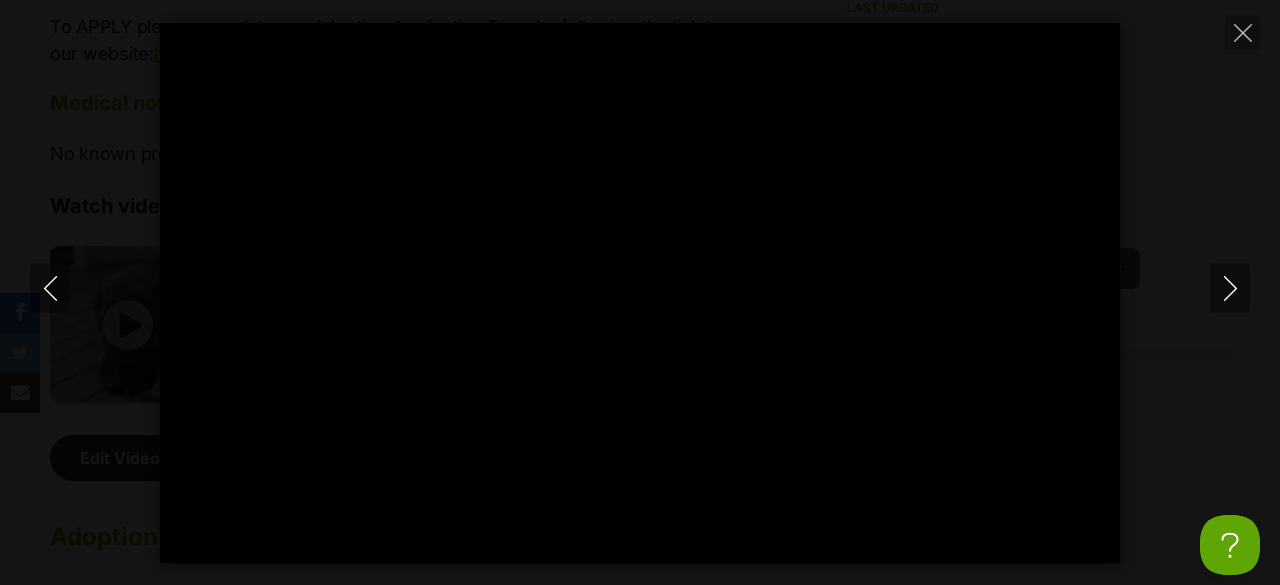 type on "100" 